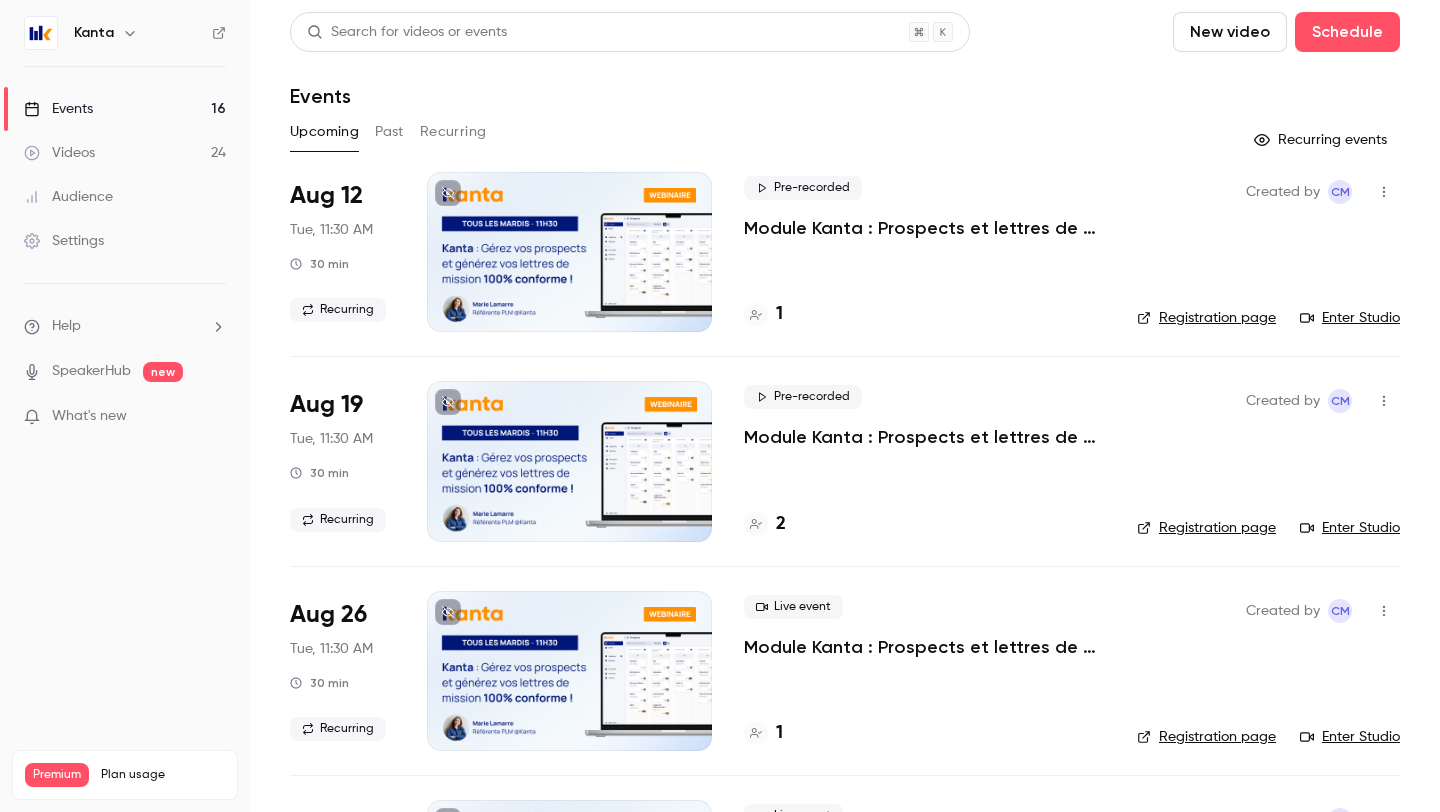 scroll, scrollTop: 0, scrollLeft: 0, axis: both 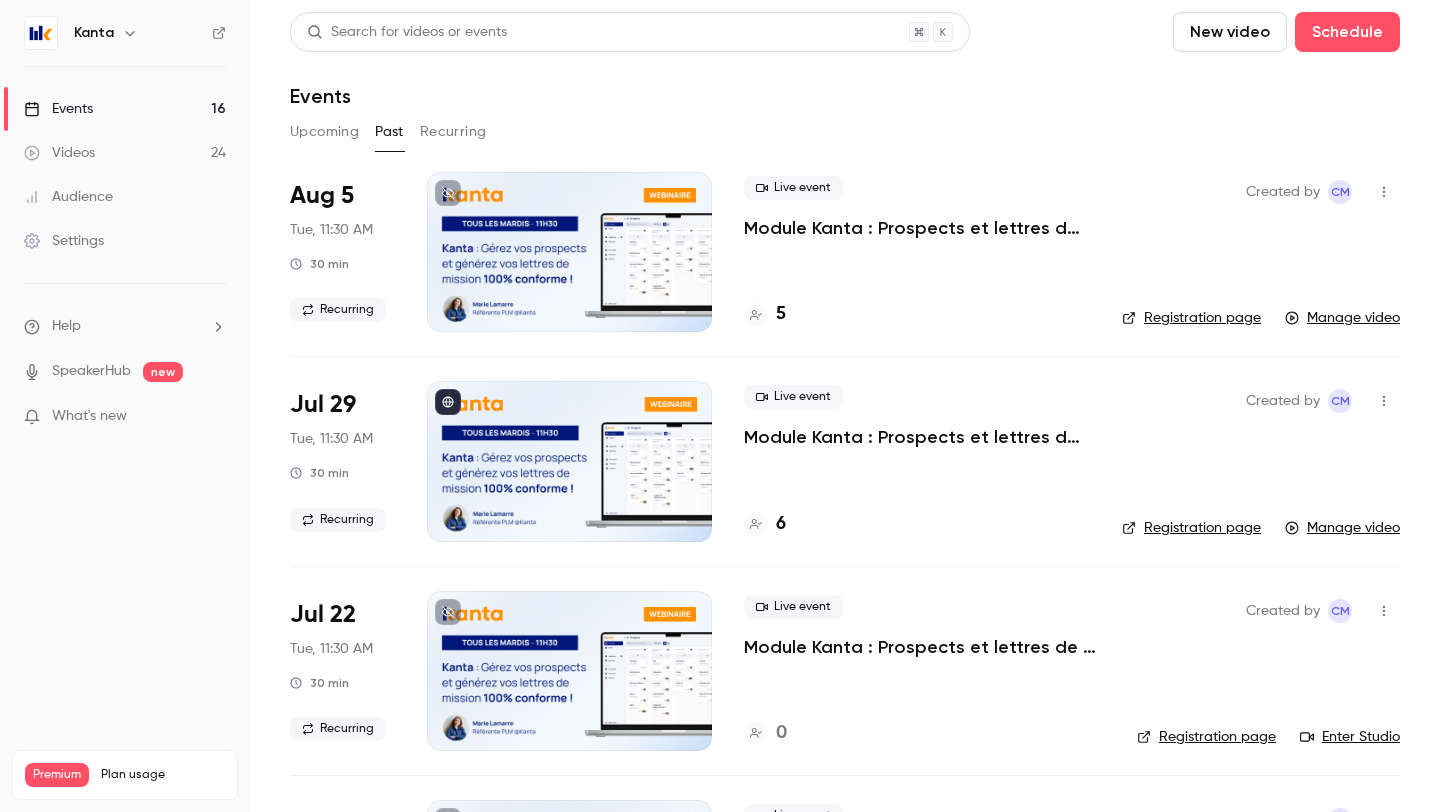 click at bounding box center (569, 461) 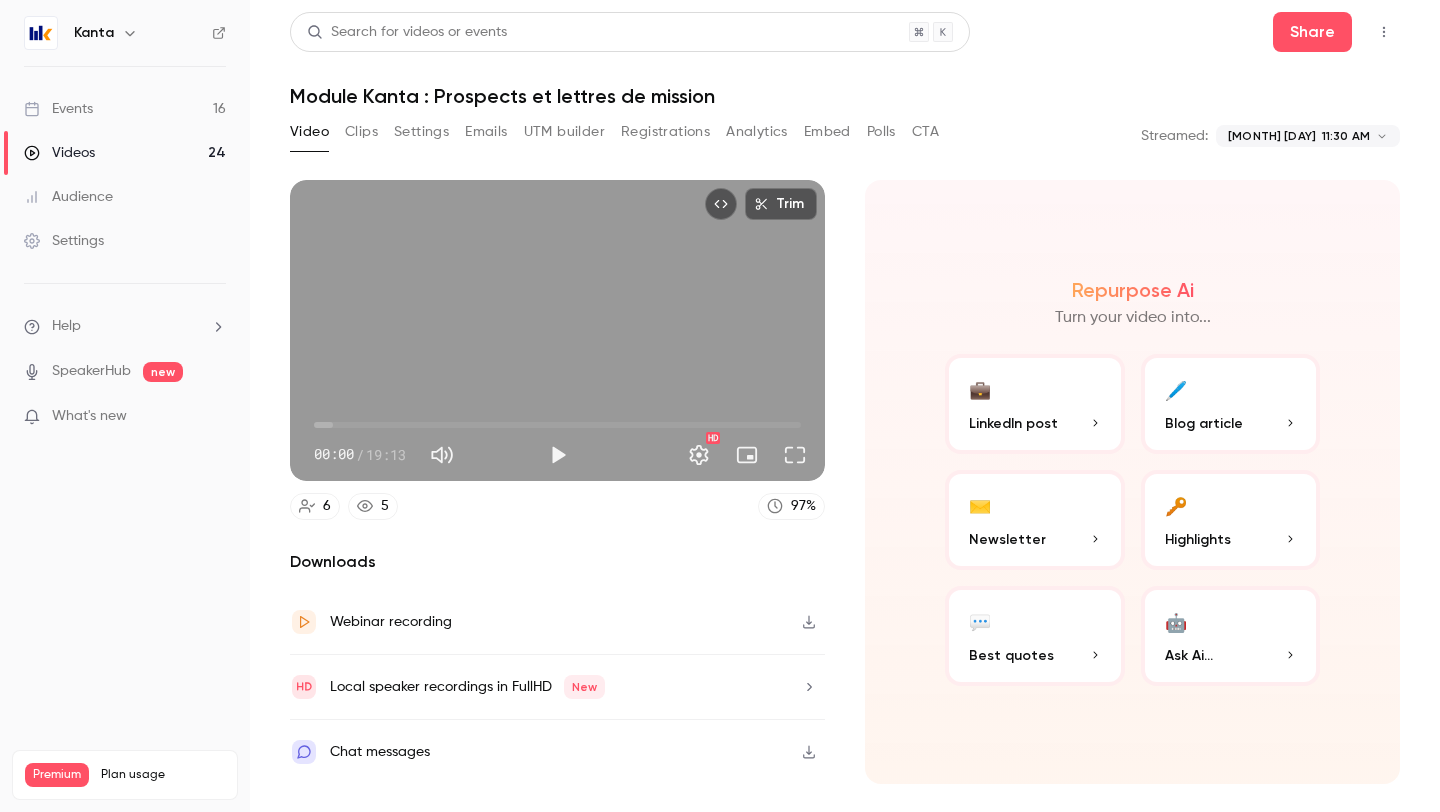 click on "Video Clips Settings Emails UTM builder Registrations Analytics Embed Polls CTA" at bounding box center [614, 132] 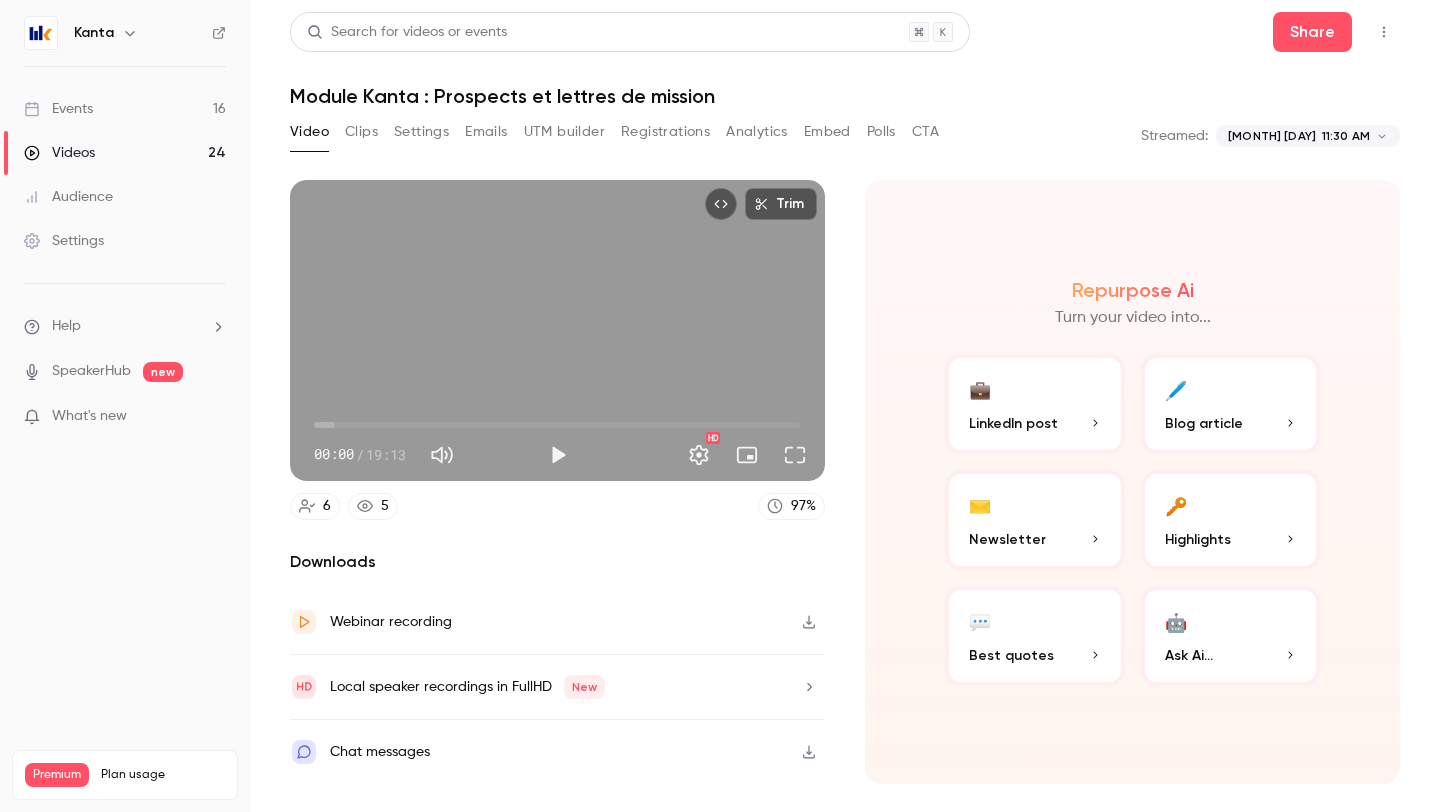 click on "Registrations" at bounding box center [665, 132] 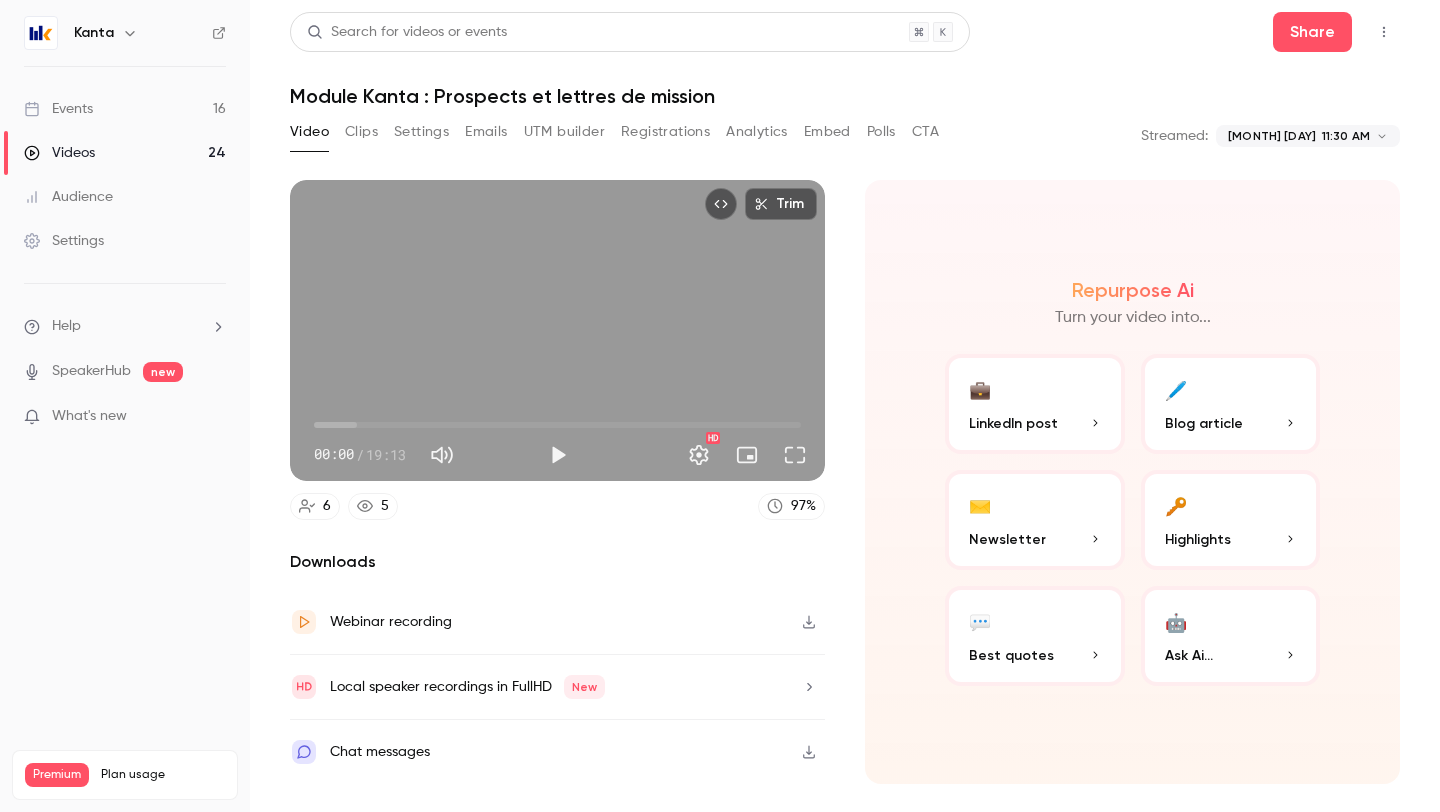 click on "Events 16" at bounding box center (125, 109) 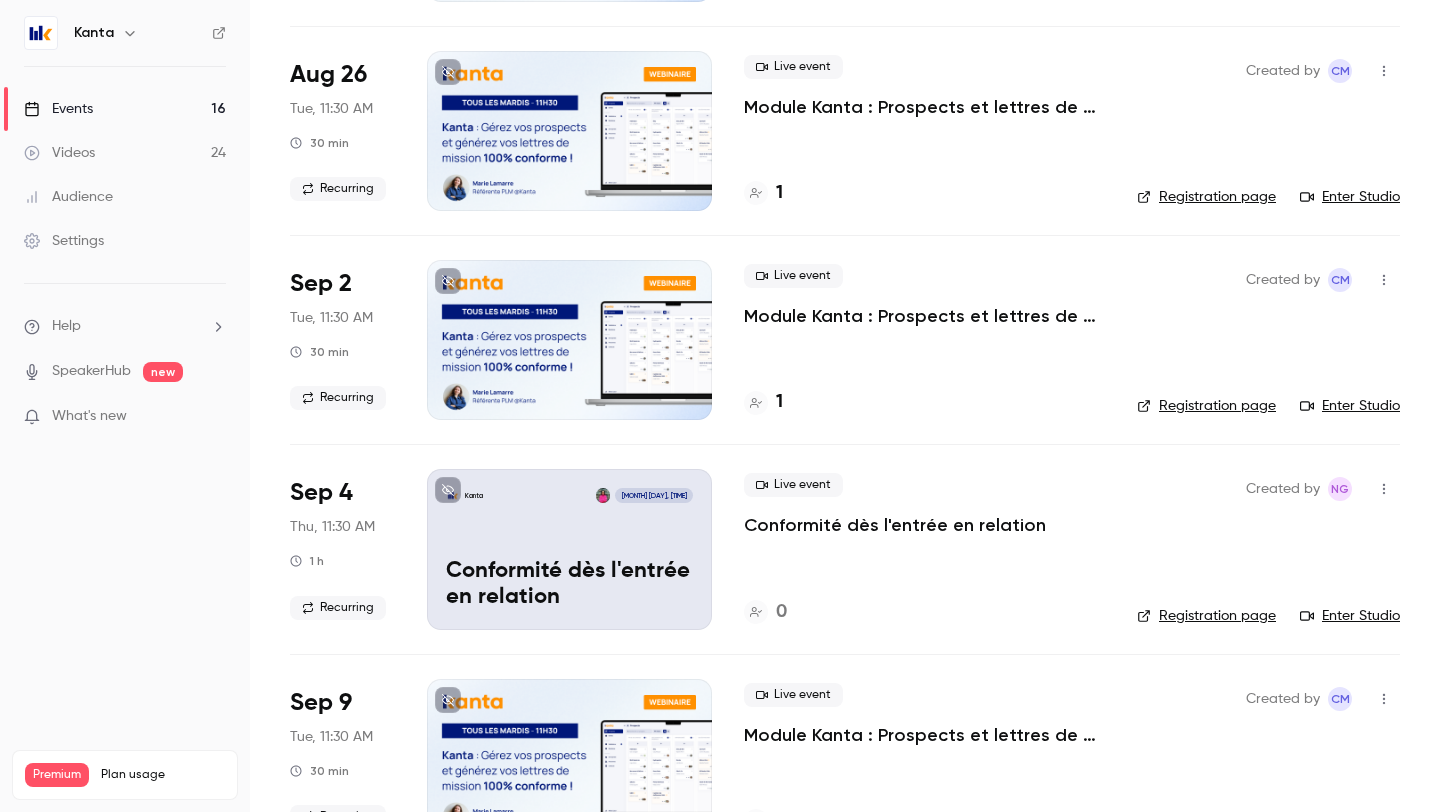 scroll, scrollTop: 539, scrollLeft: 0, axis: vertical 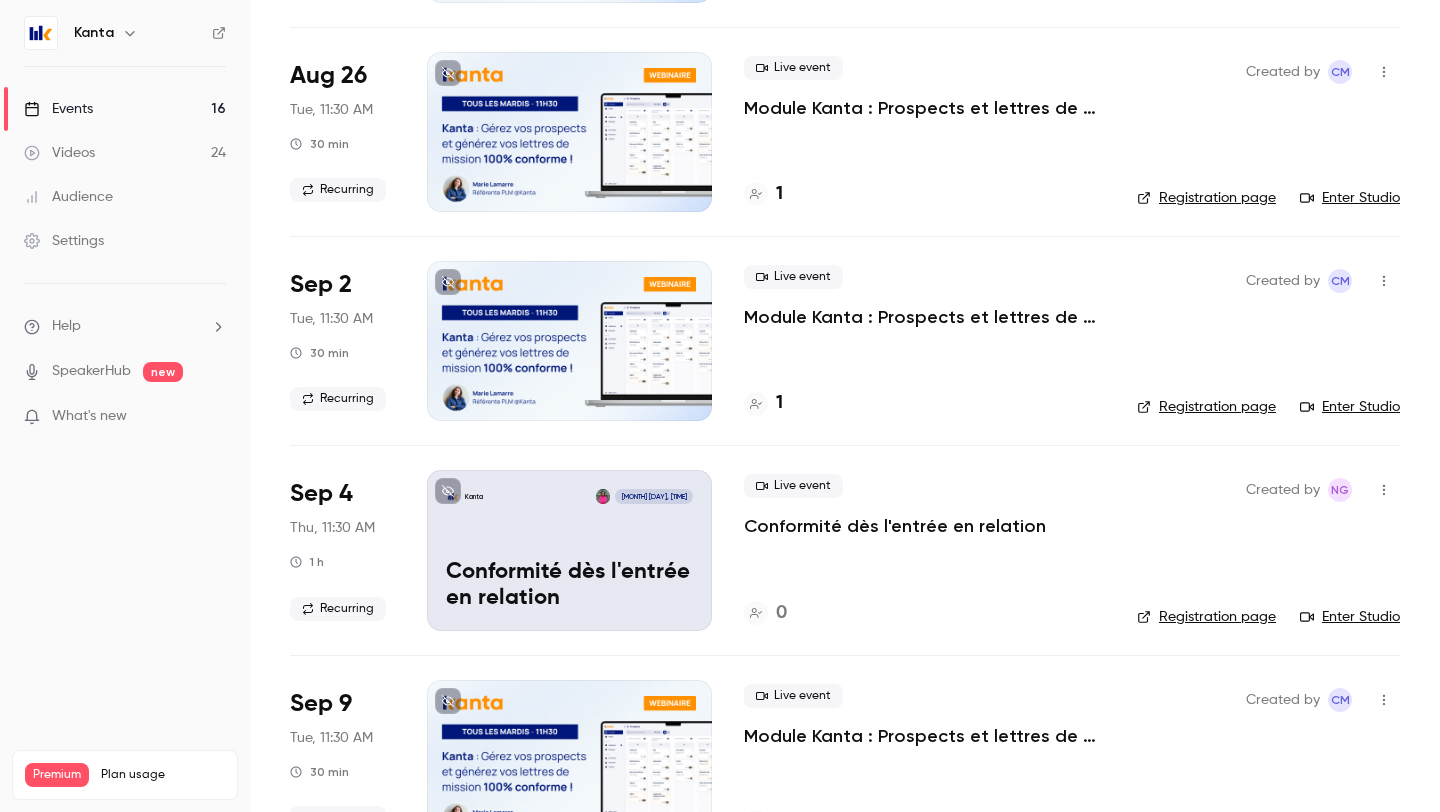 click at bounding box center (756, 404) 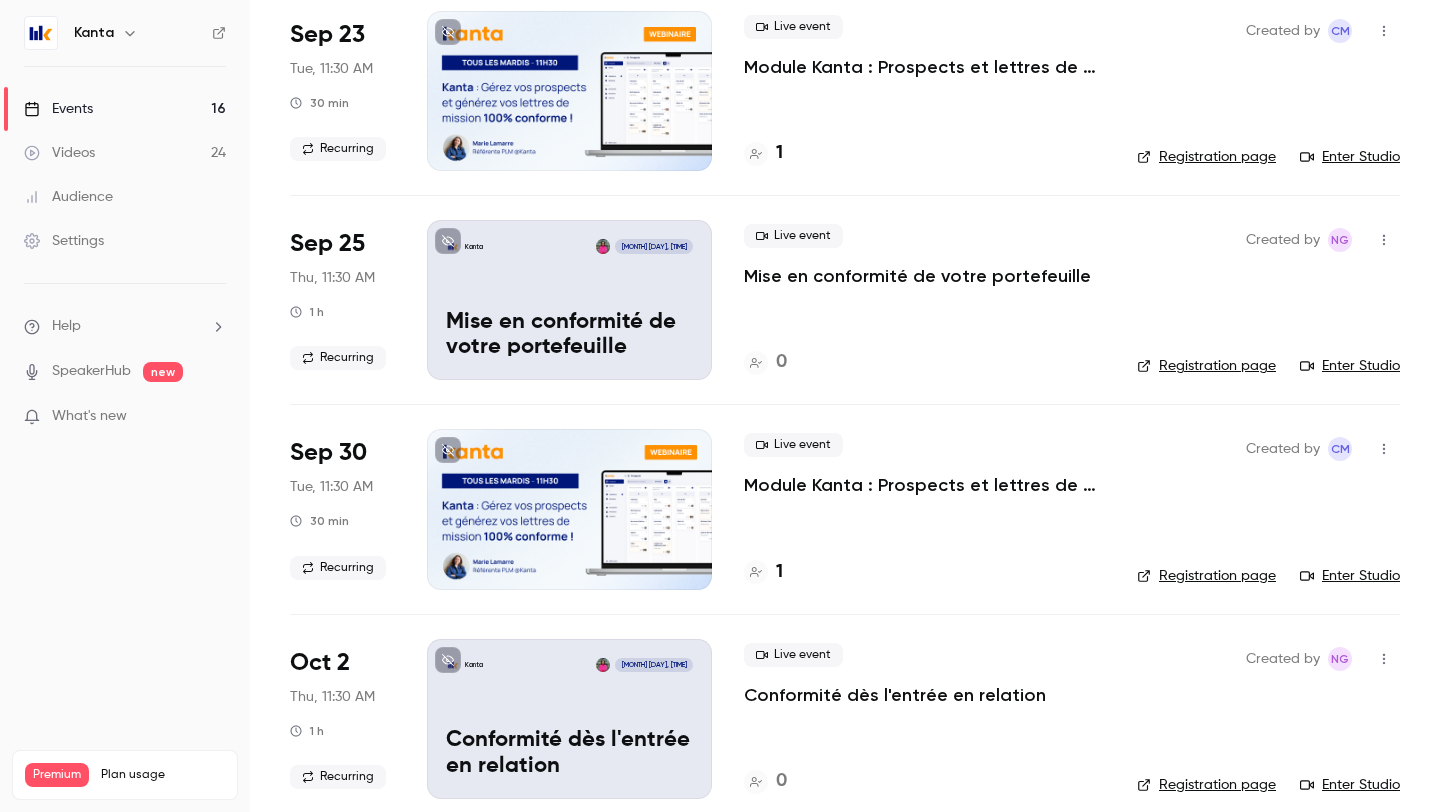 scroll, scrollTop: 2282, scrollLeft: 0, axis: vertical 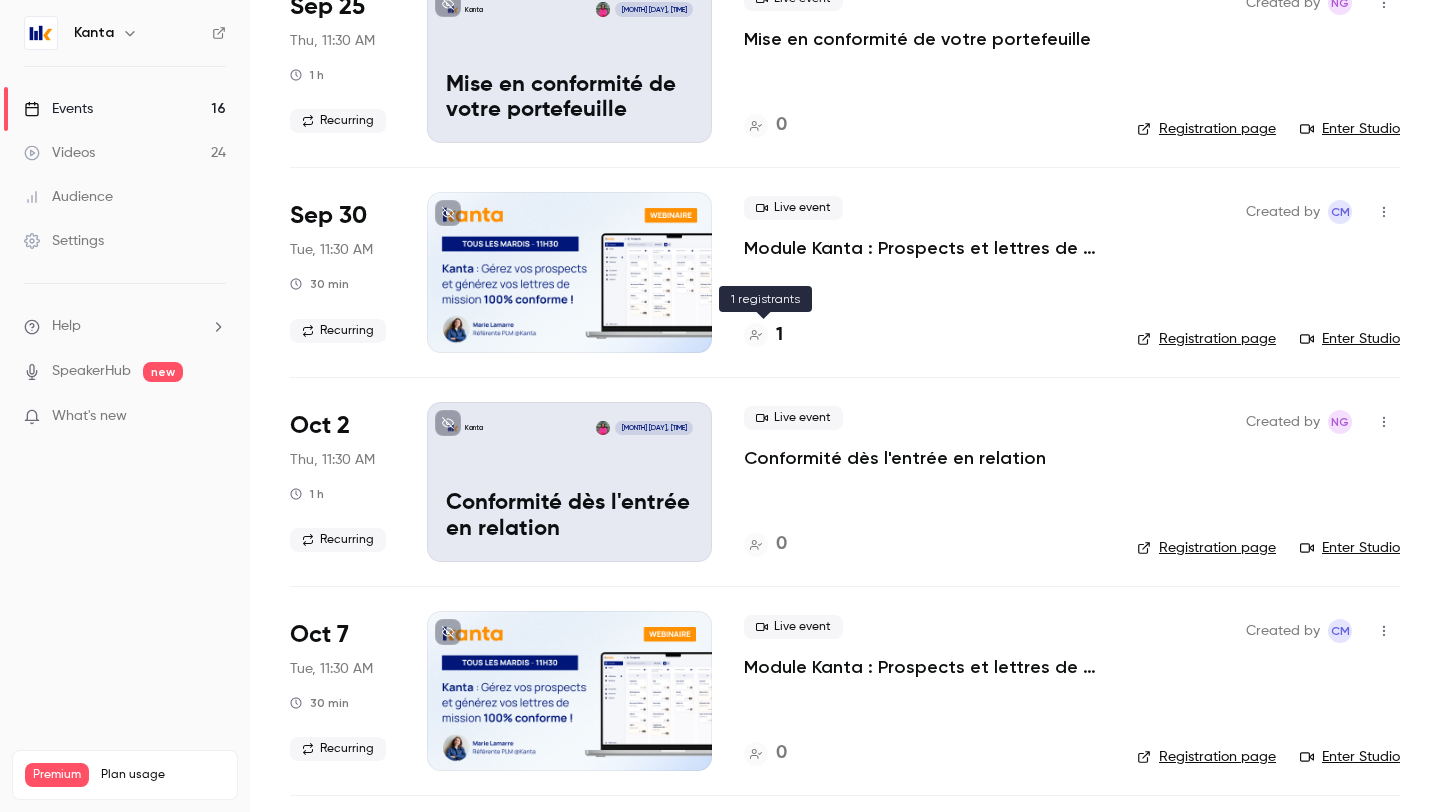 click on "1" at bounding box center [779, 335] 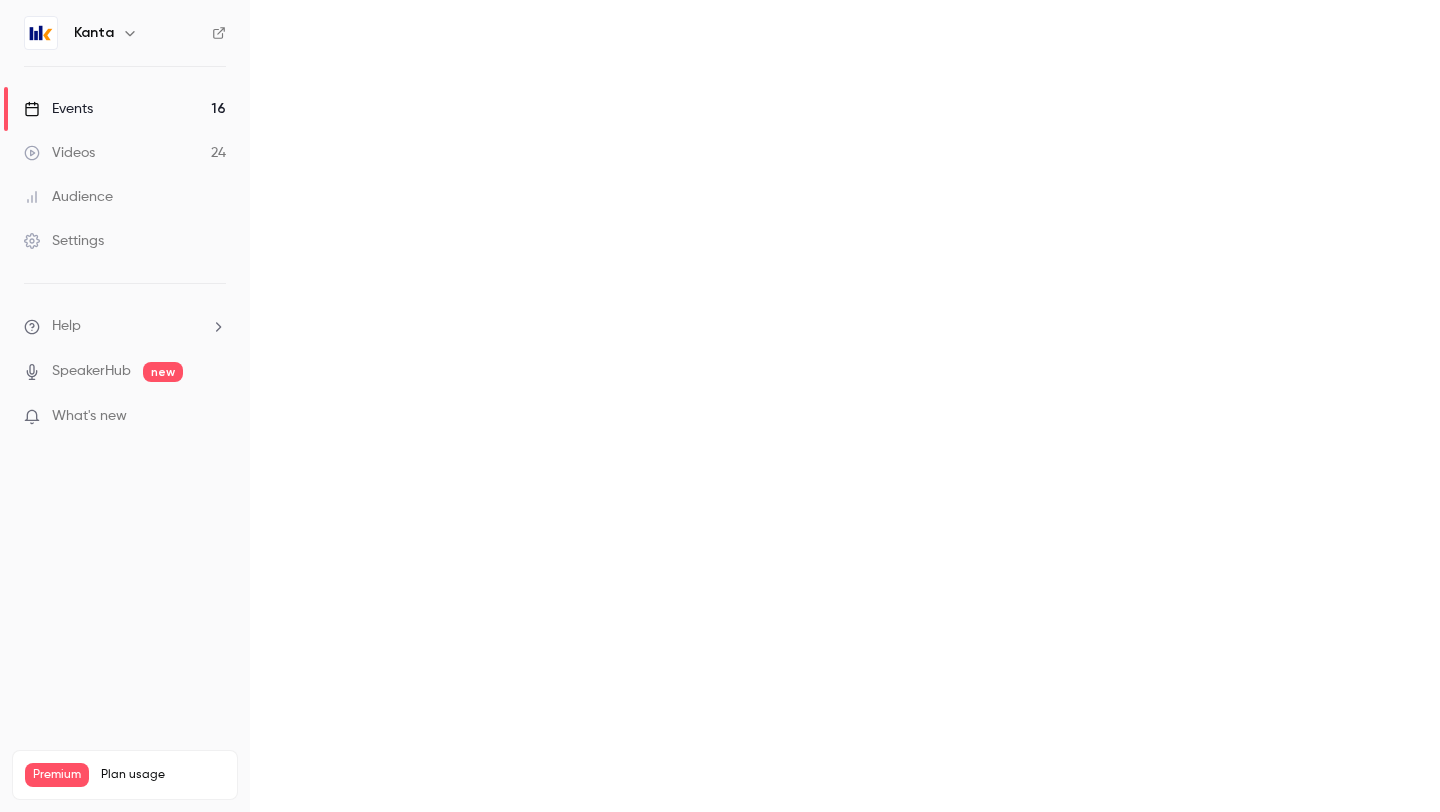 scroll, scrollTop: 0, scrollLeft: 0, axis: both 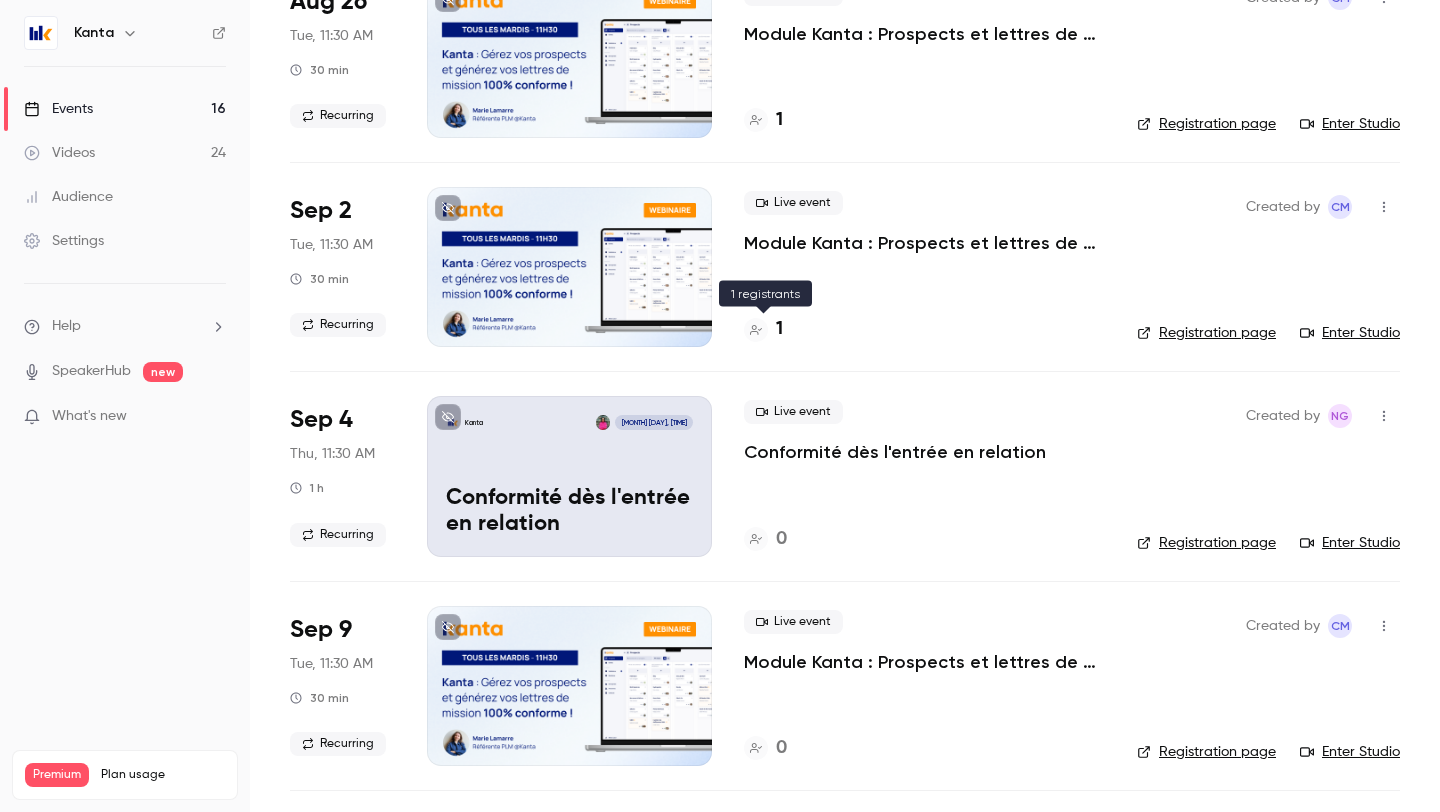 click at bounding box center (756, 330) 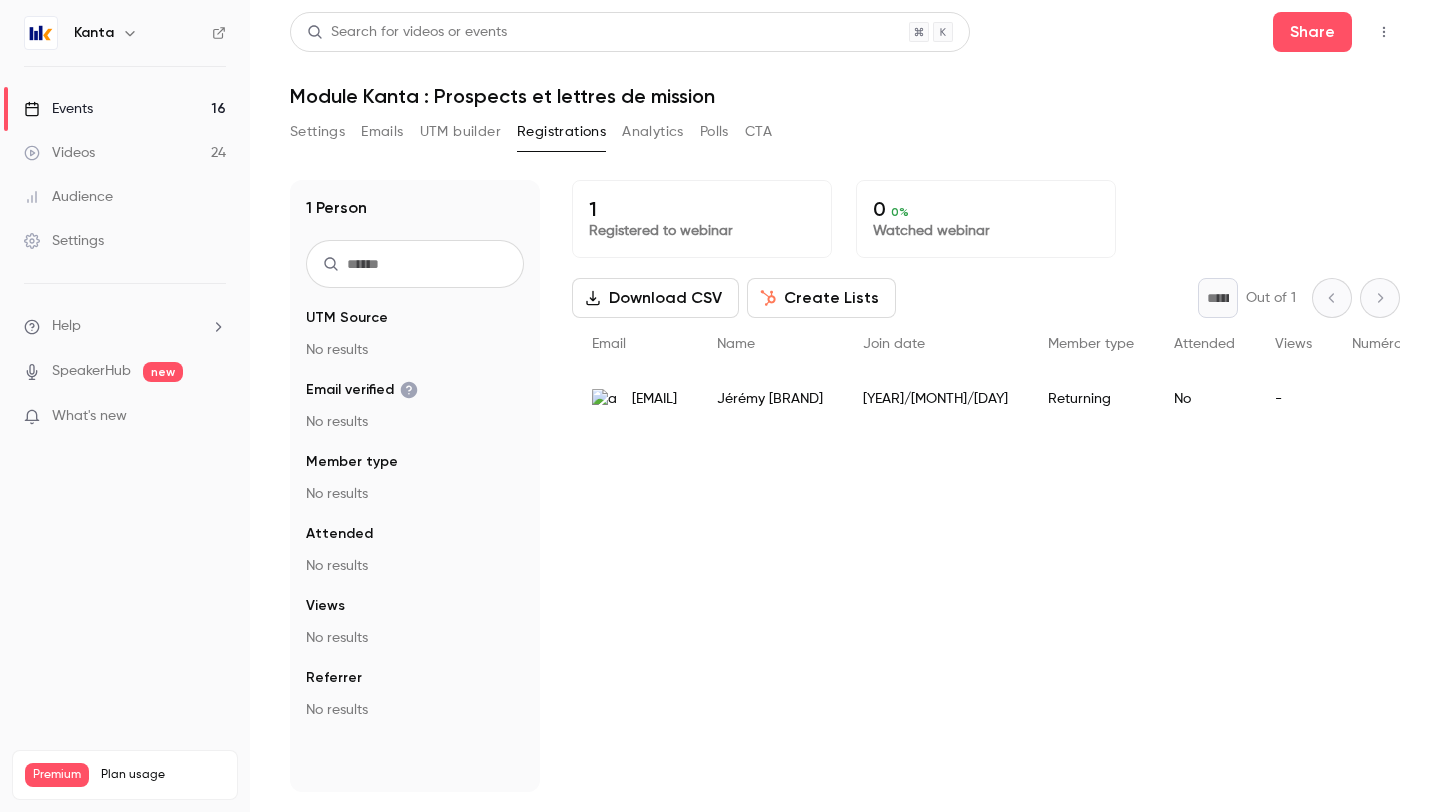 scroll, scrollTop: 0, scrollLeft: 0, axis: both 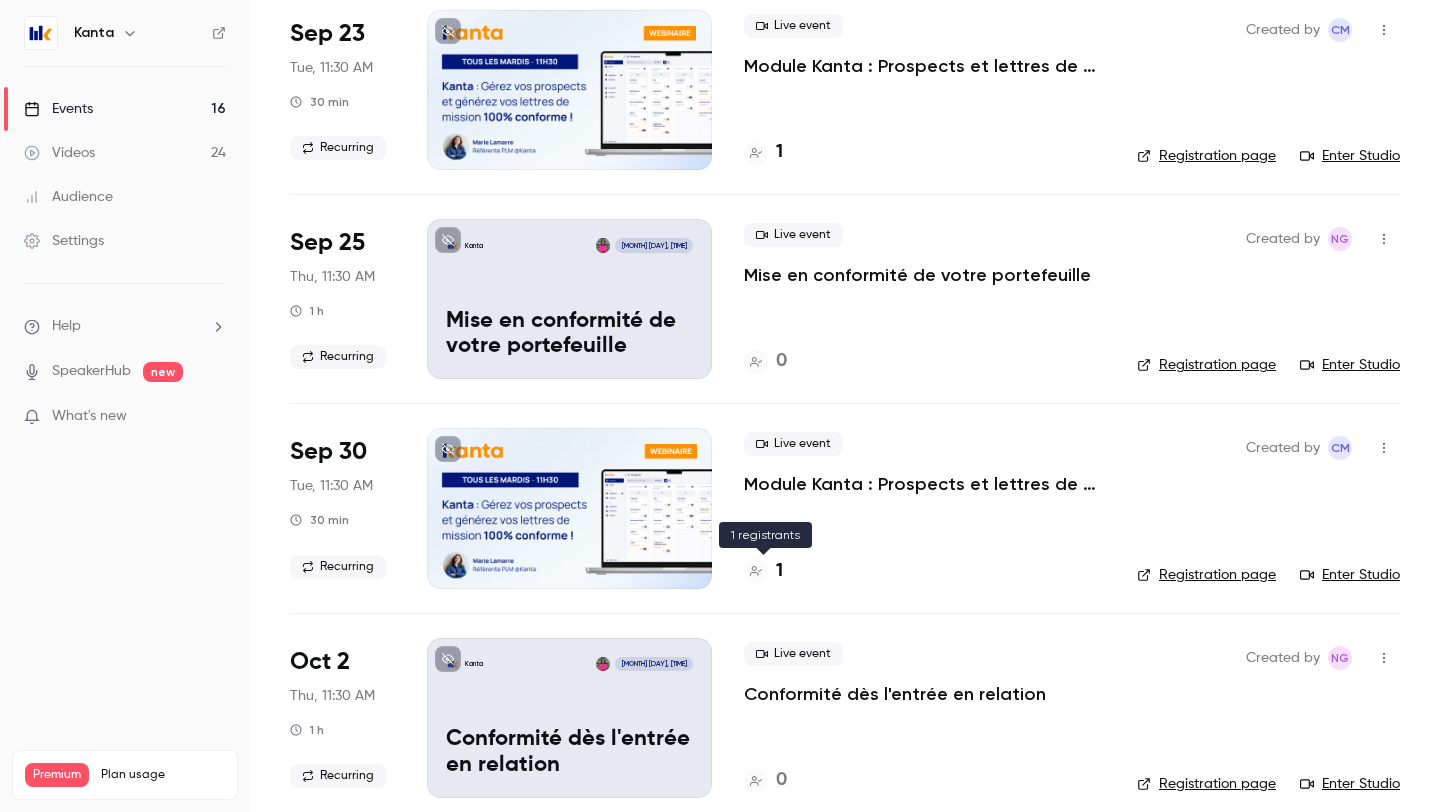 click on "1" at bounding box center (763, 571) 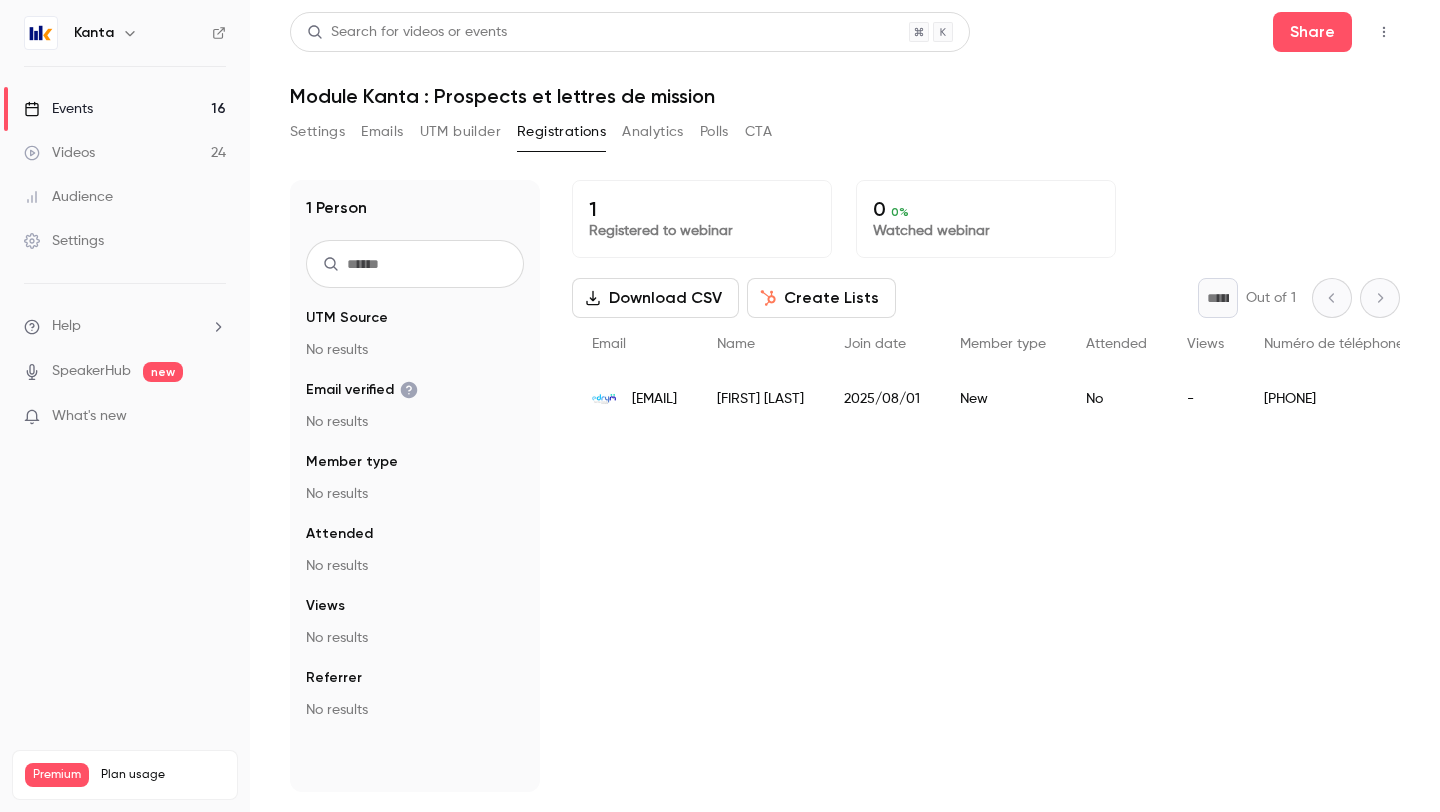 scroll, scrollTop: 0, scrollLeft: 0, axis: both 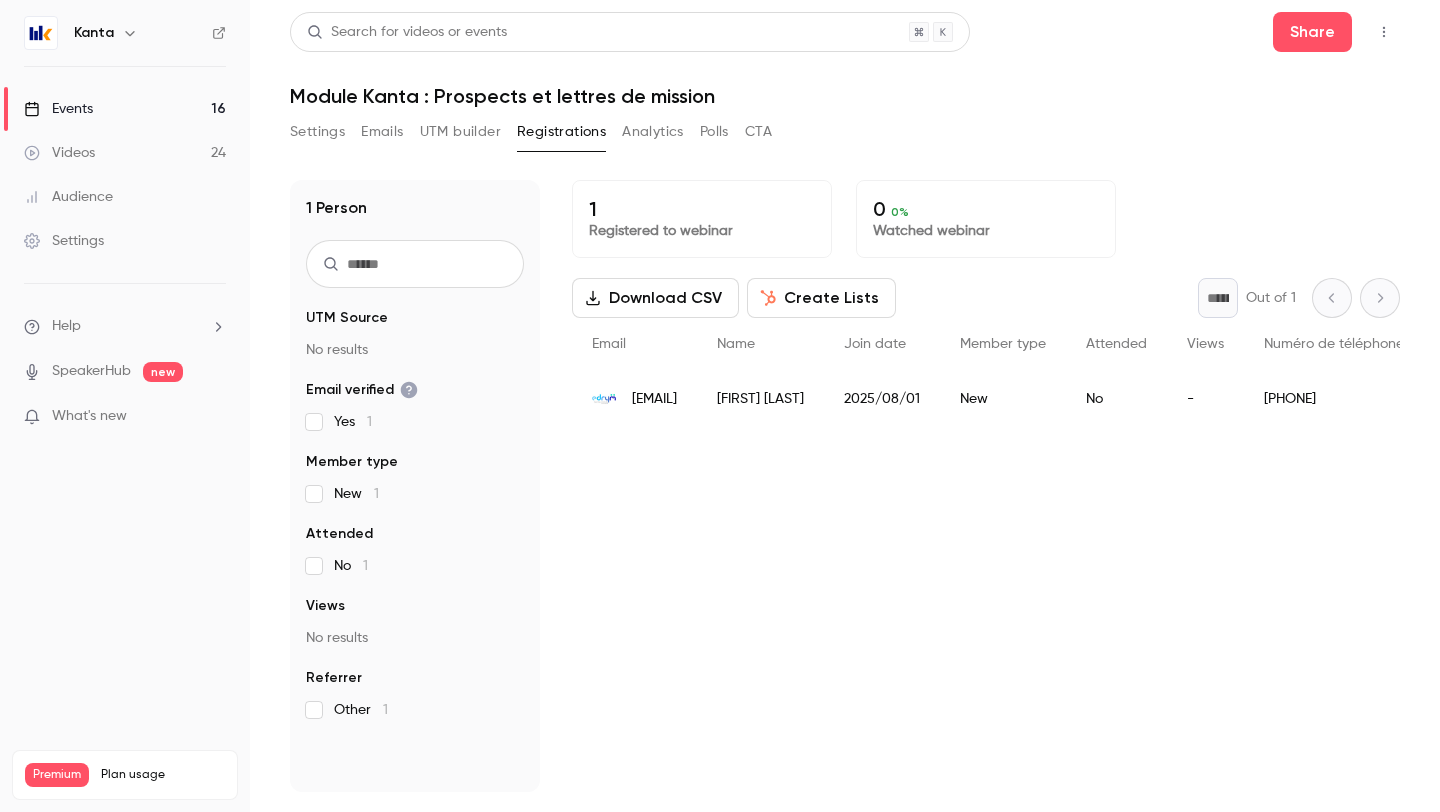 click on "Events 16" at bounding box center (125, 109) 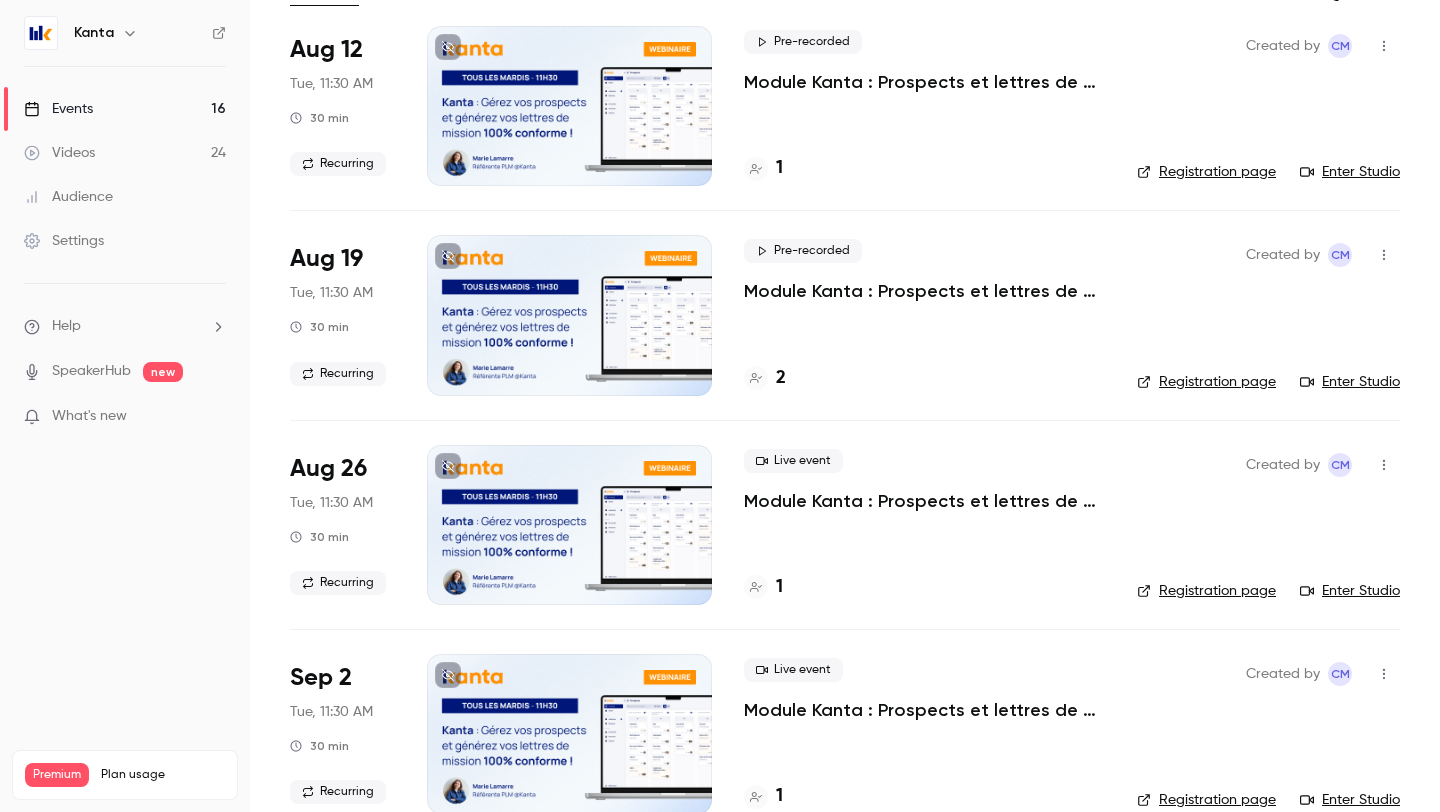 scroll, scrollTop: 151, scrollLeft: 0, axis: vertical 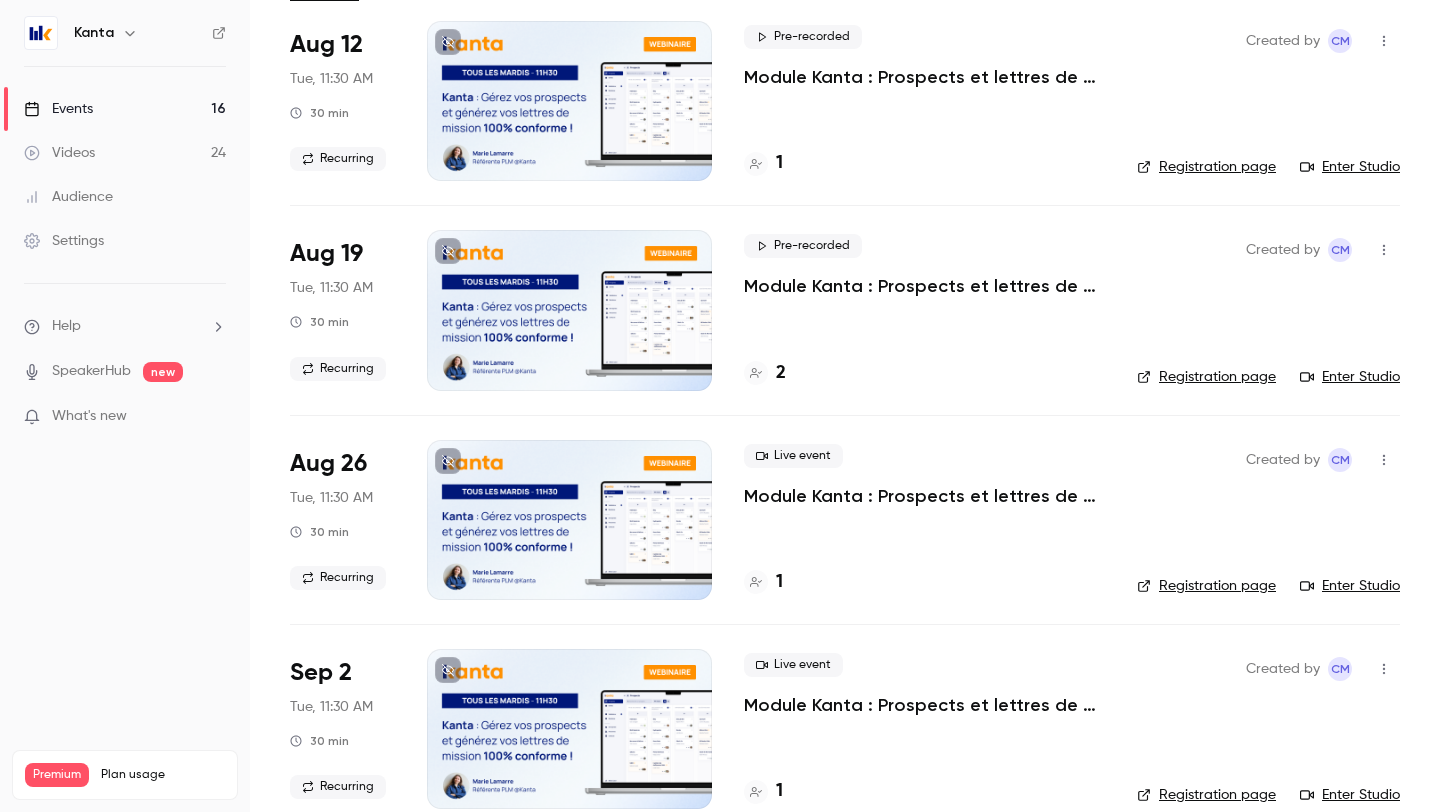 click 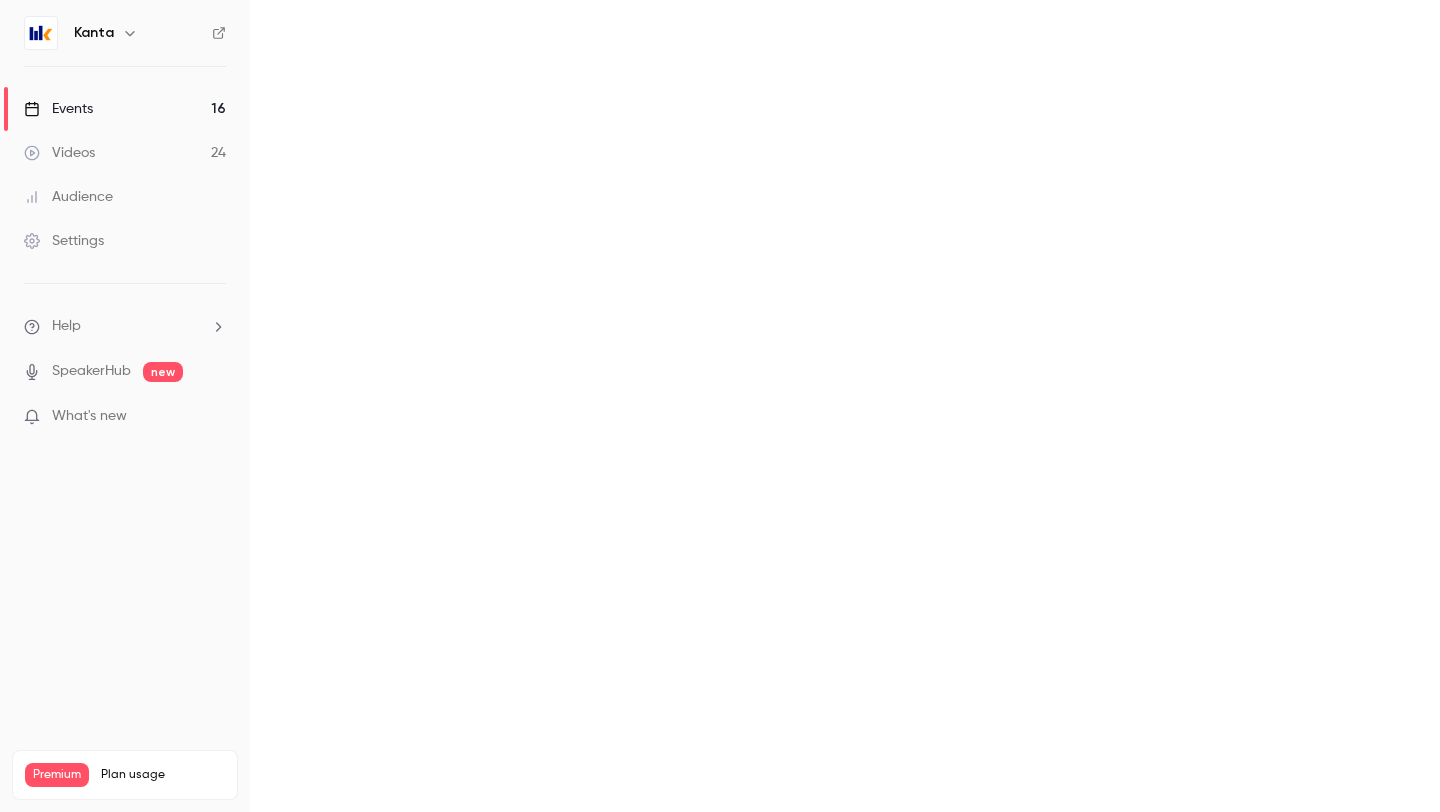scroll, scrollTop: 0, scrollLeft: 0, axis: both 